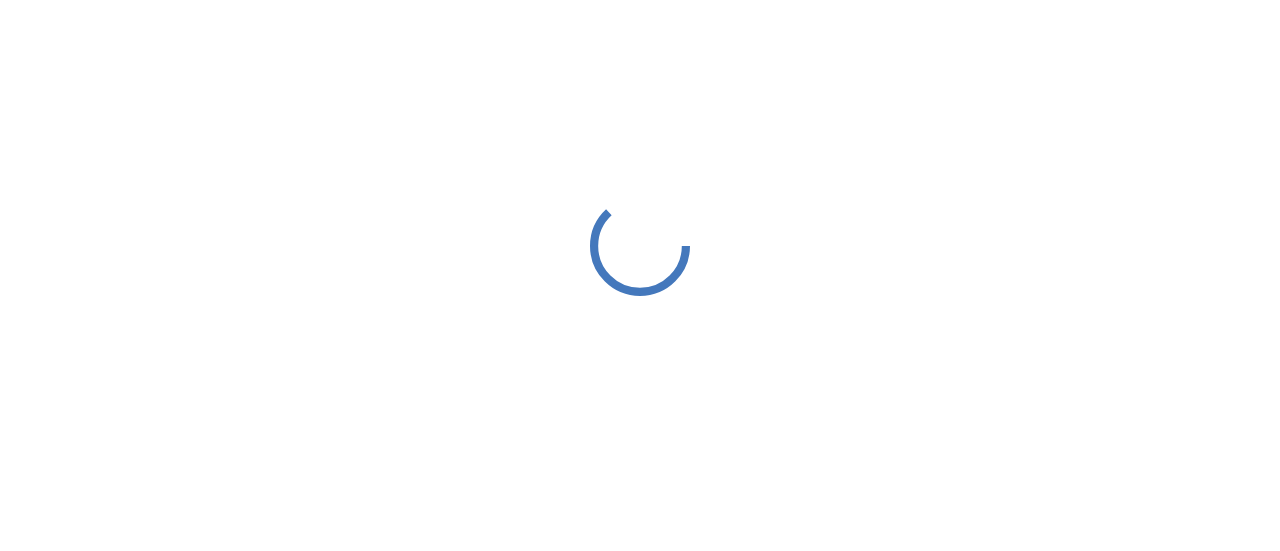 scroll, scrollTop: 0, scrollLeft: 0, axis: both 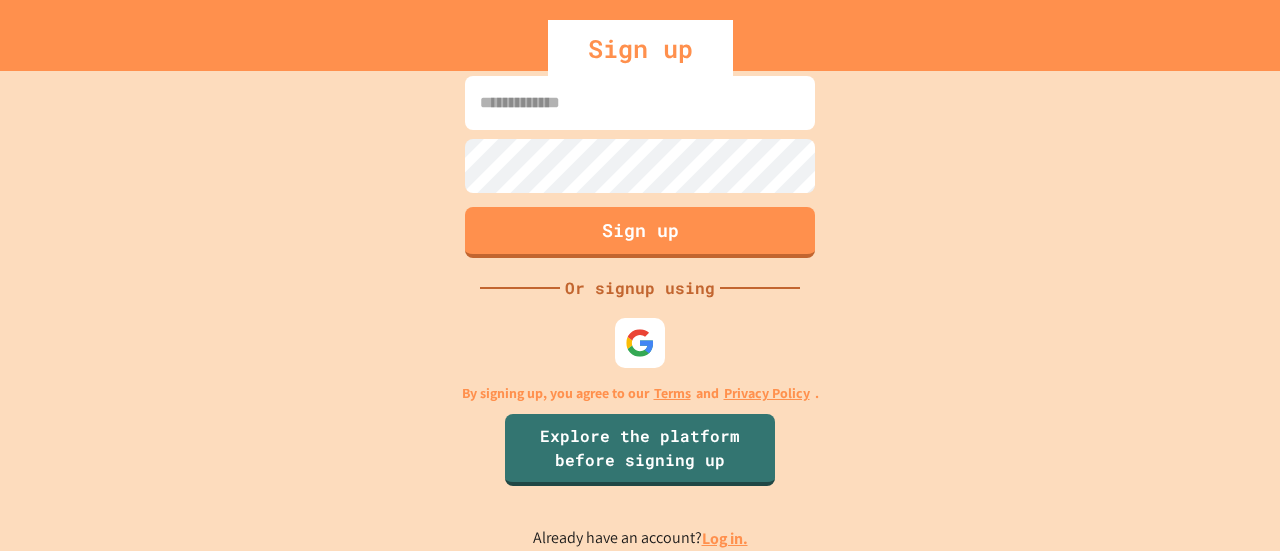 click at bounding box center (640, 103) 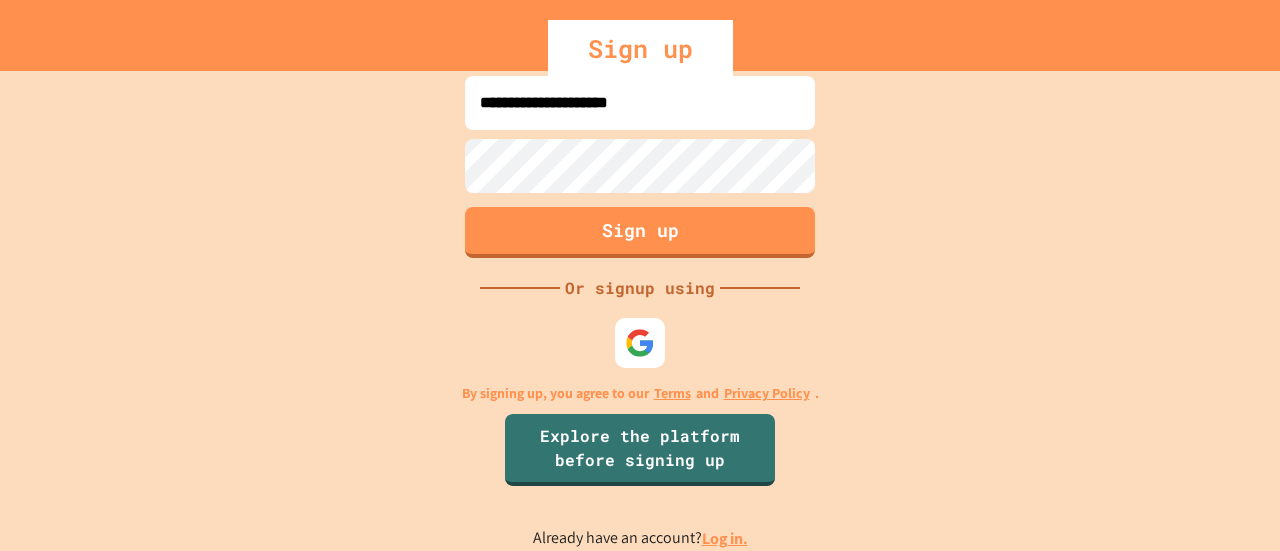 type on "**********" 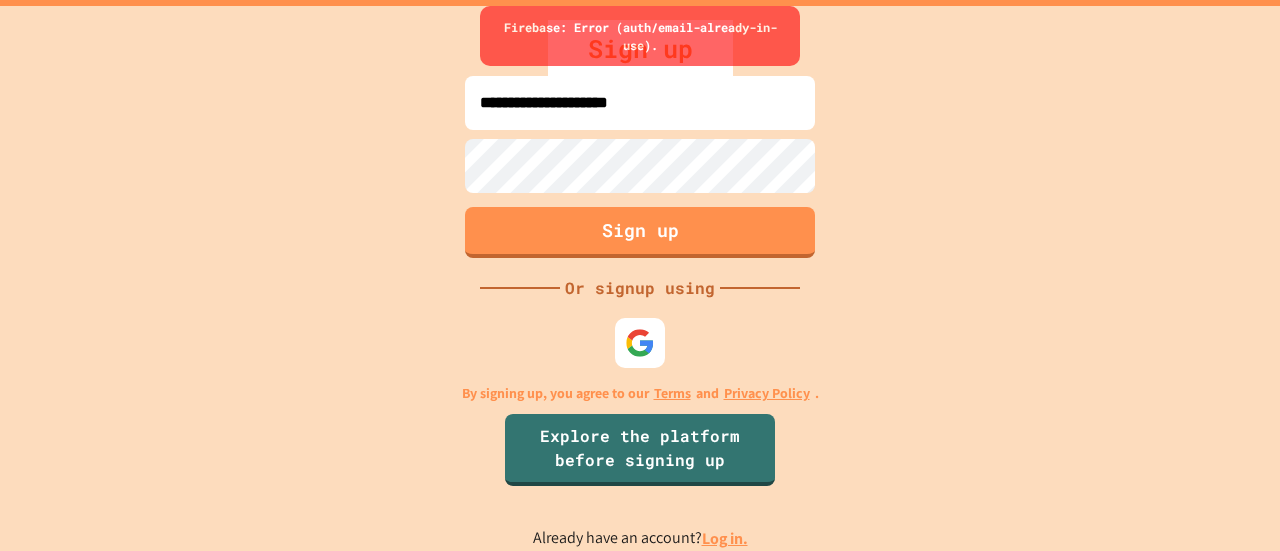 click on "**********" at bounding box center (640, 278) 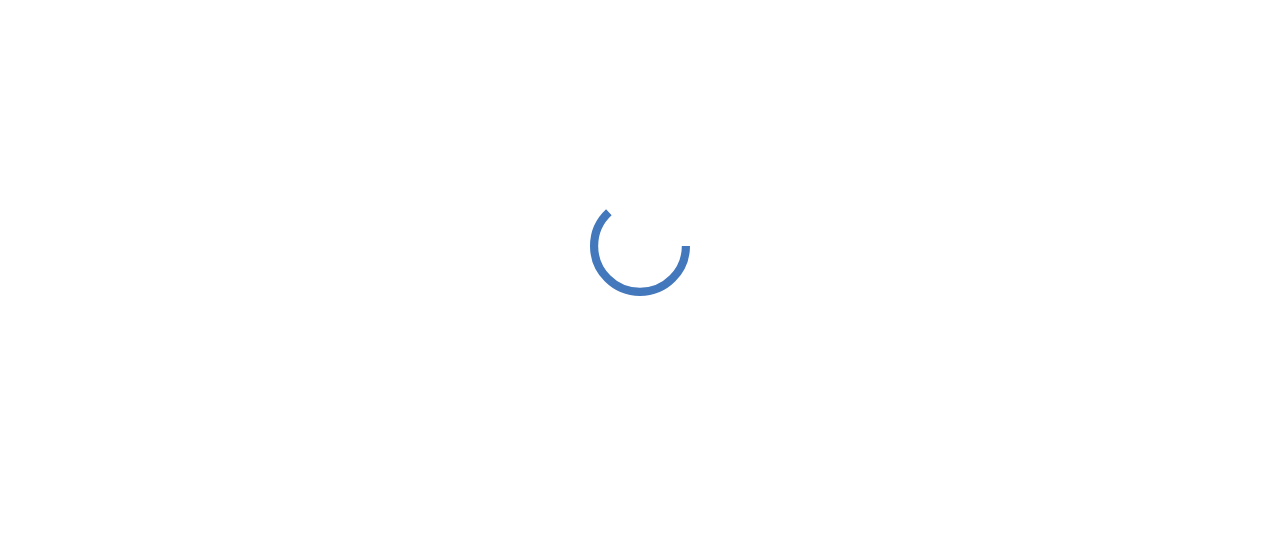 scroll, scrollTop: 0, scrollLeft: 0, axis: both 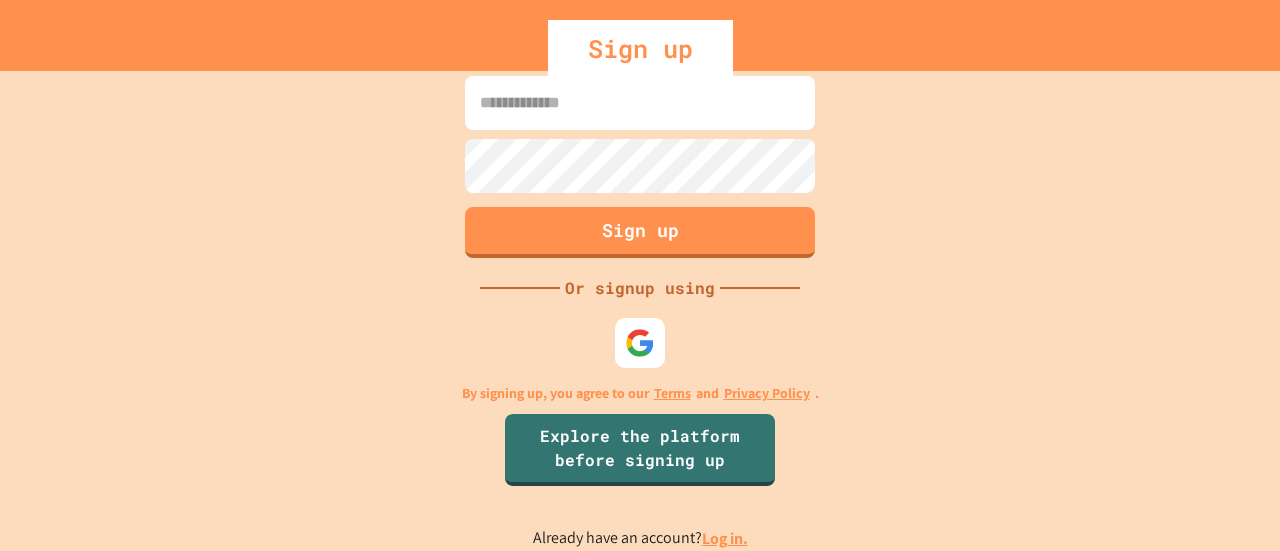 click at bounding box center (640, 103) 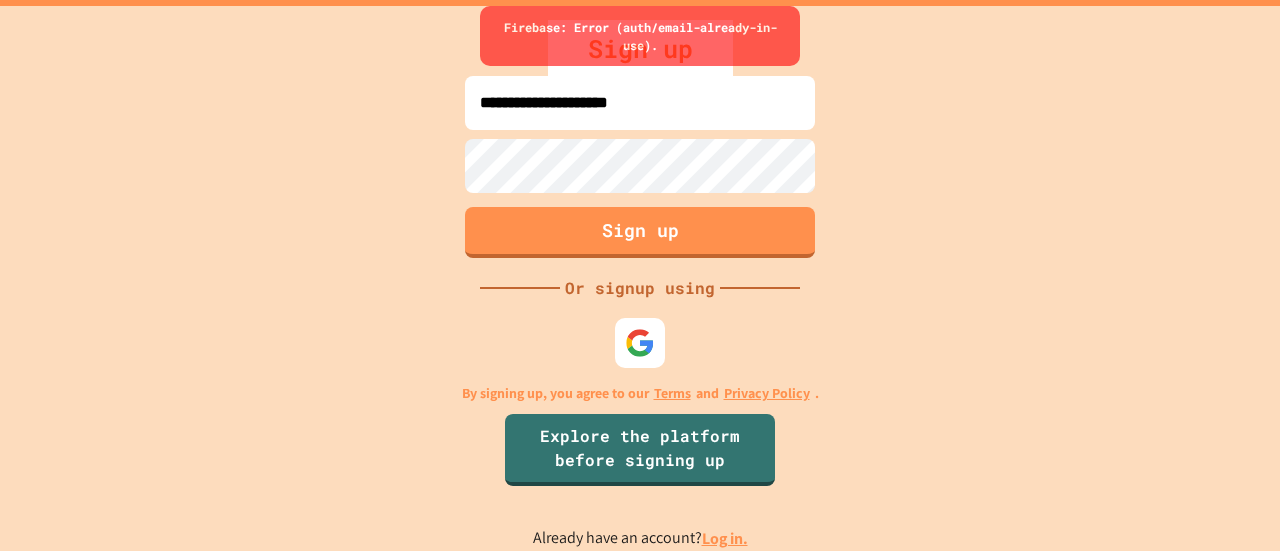 click on "**********" at bounding box center (640, 103) 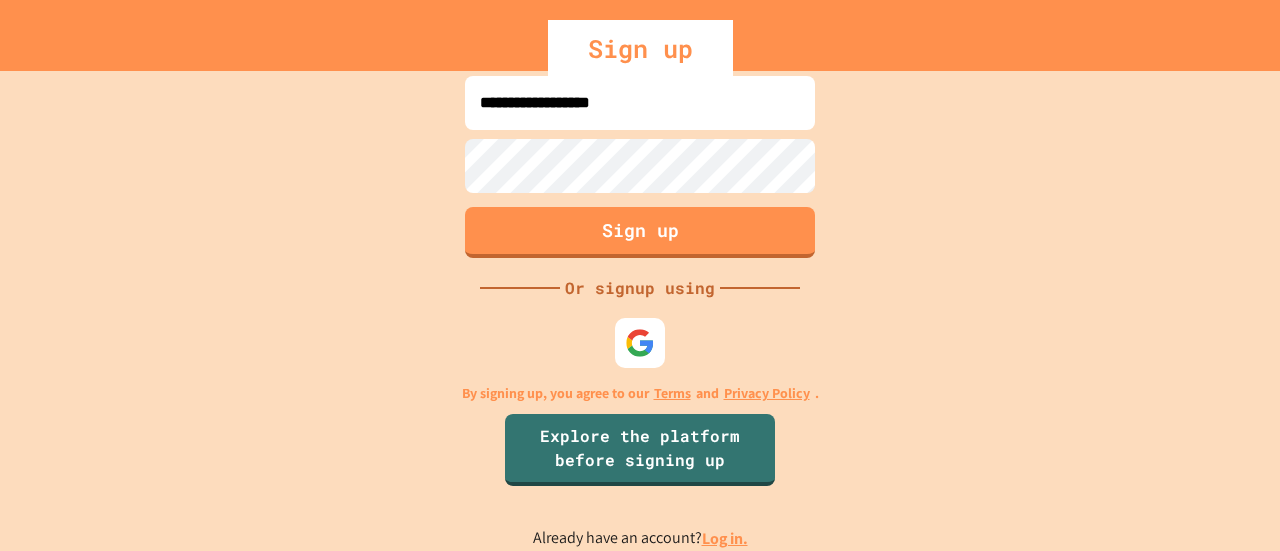 type on "**********" 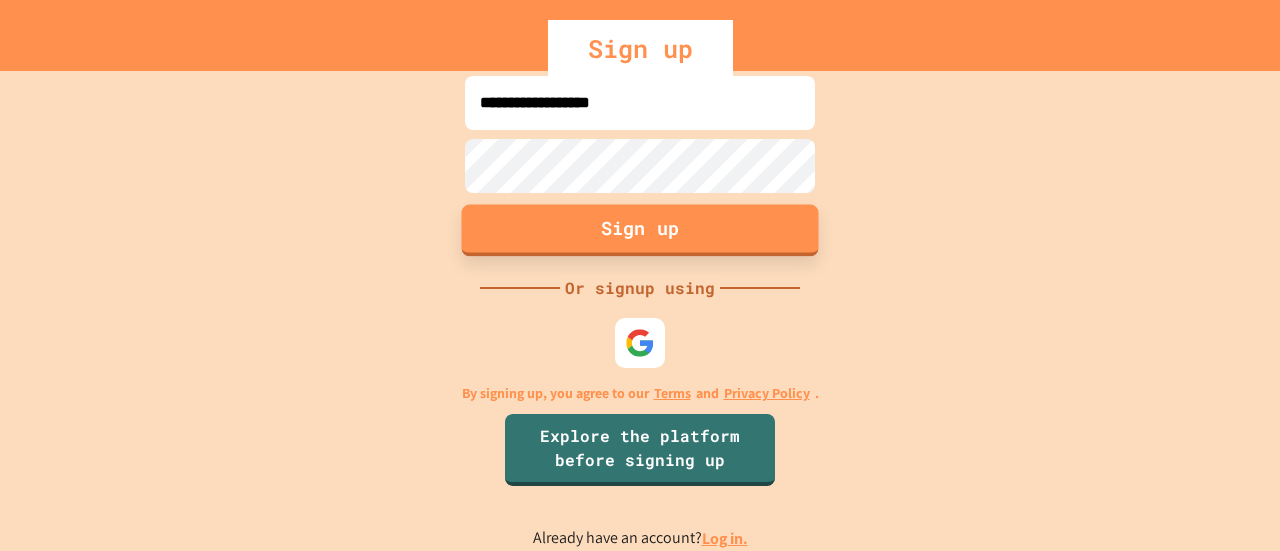 click on "Sign up" at bounding box center (640, 230) 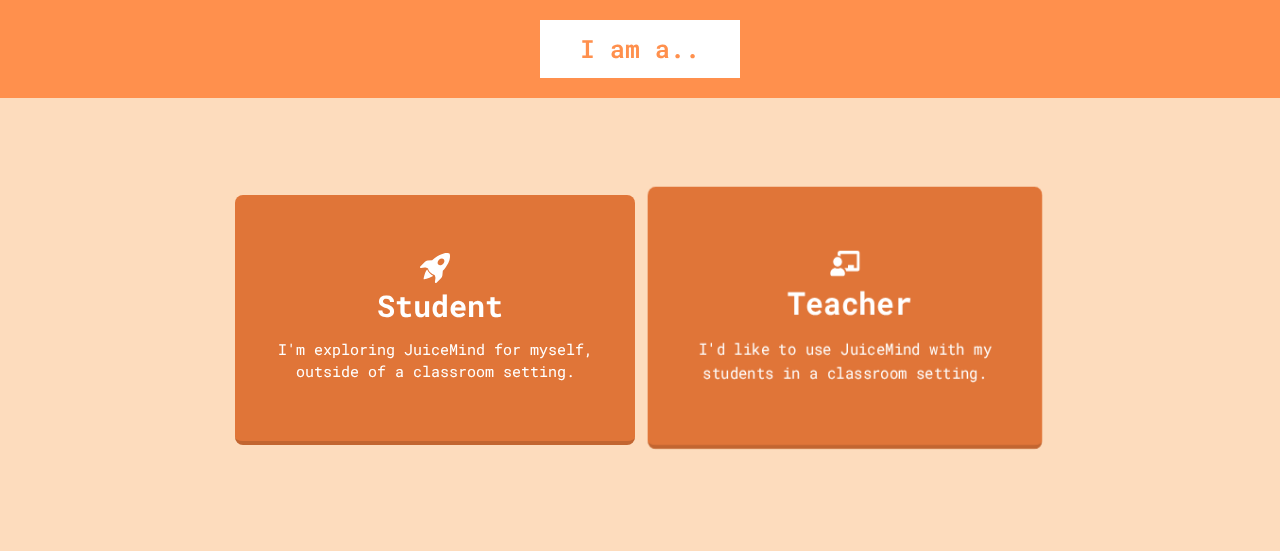 click on "Teacher I'd like to use JuiceMind with my students in a classroom setting." at bounding box center [845, 317] 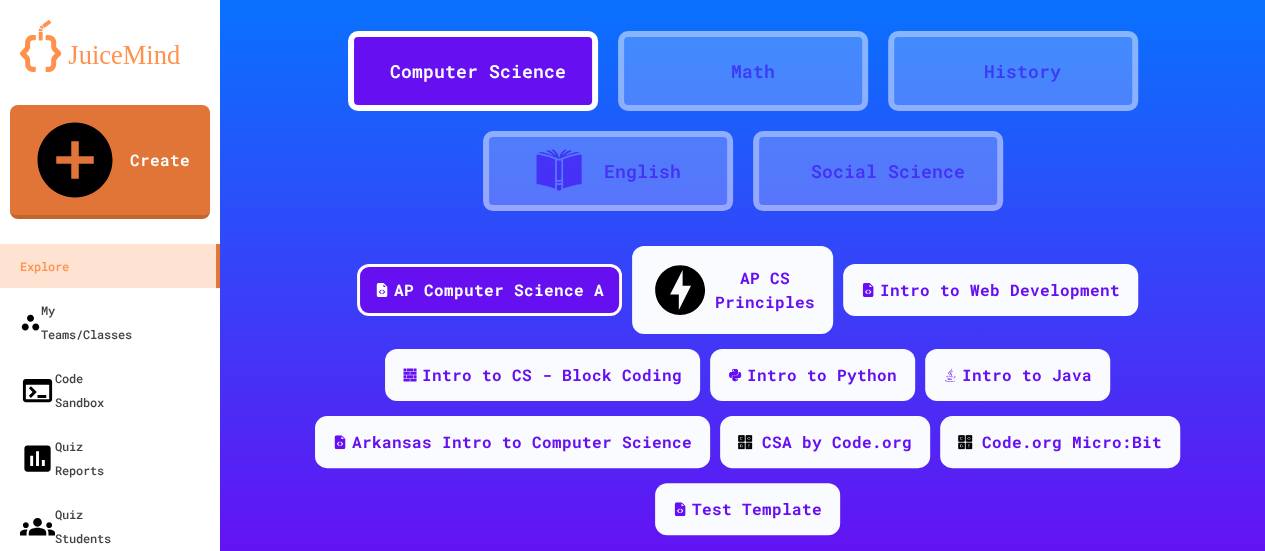 scroll, scrollTop: 0, scrollLeft: 0, axis: both 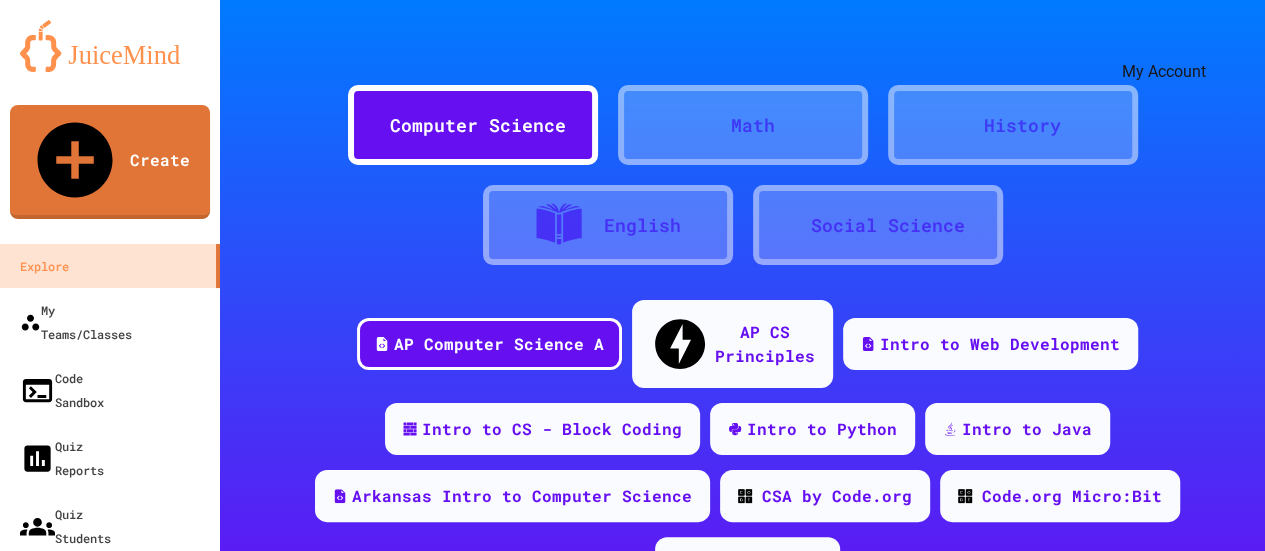 click 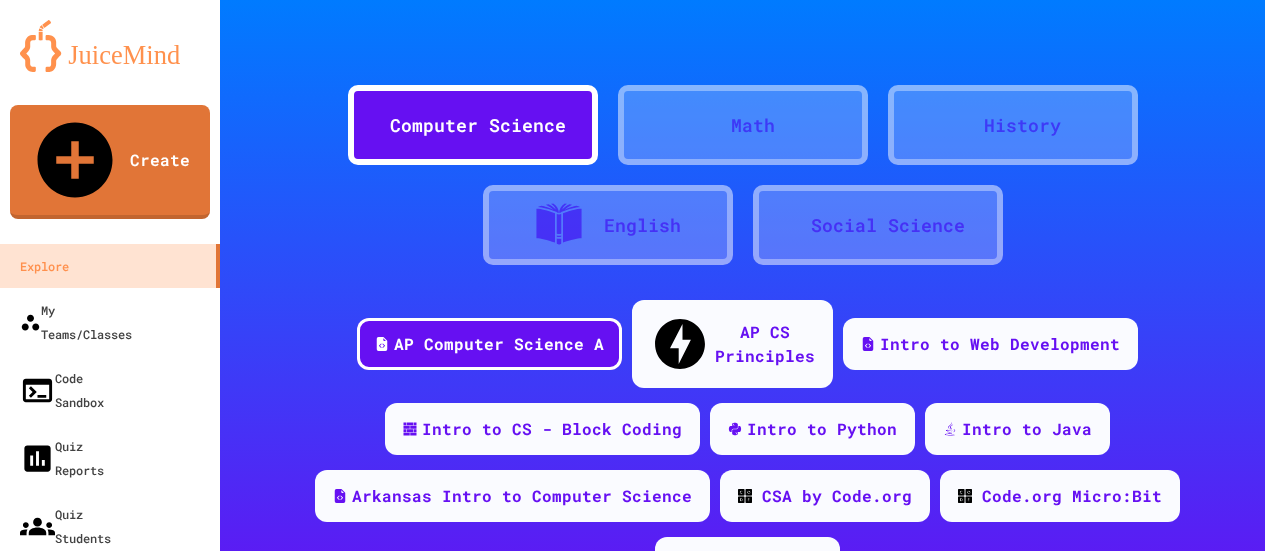 click on "Settings" at bounding box center (642, 1899) 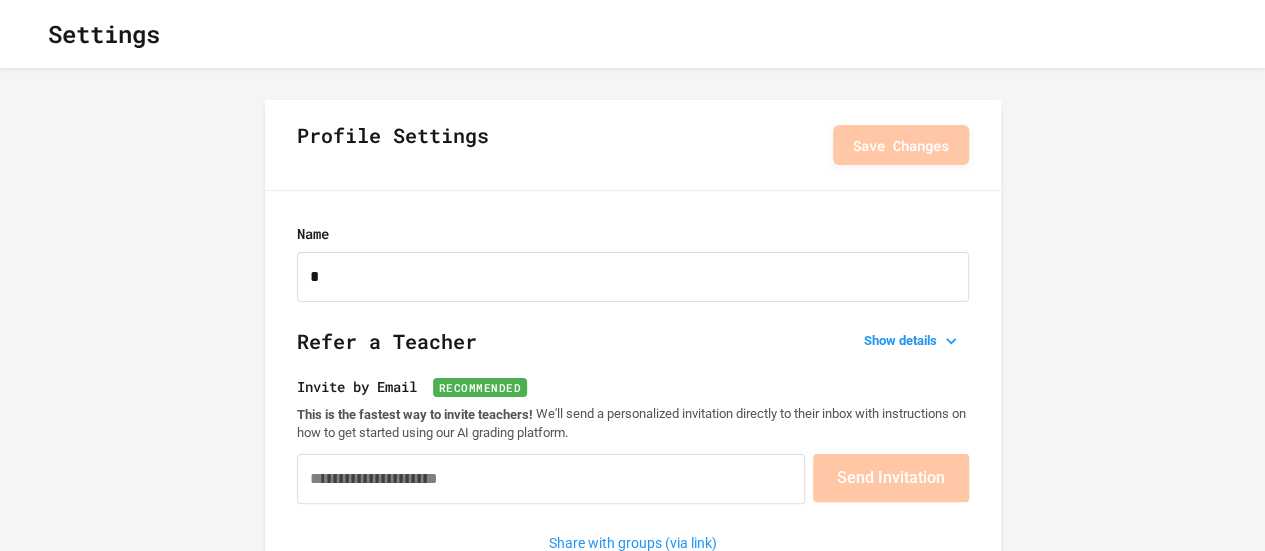 type 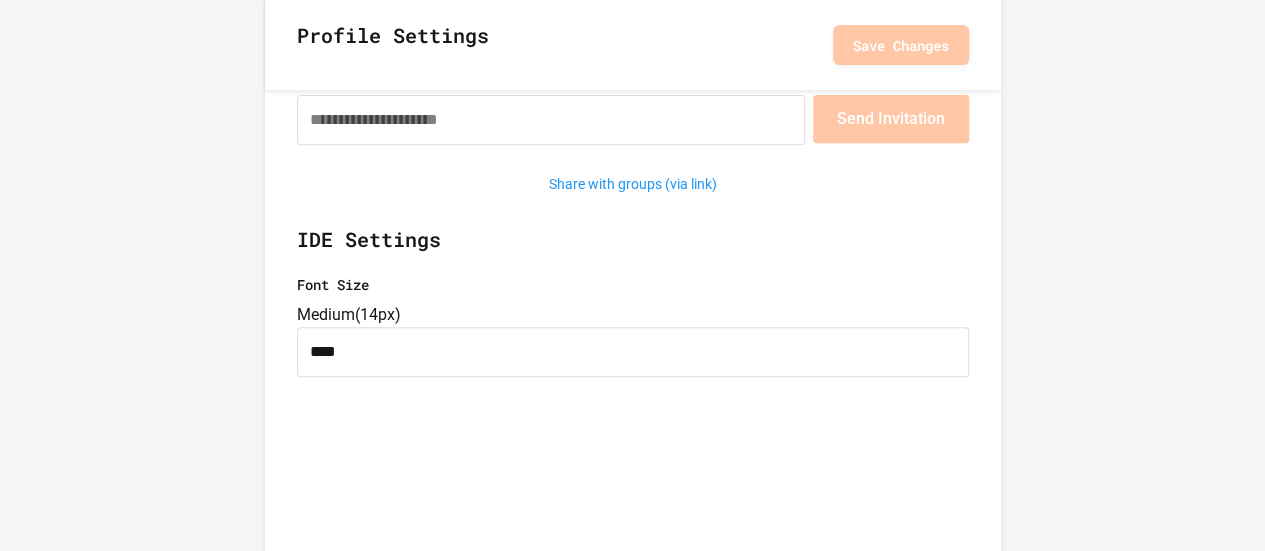 scroll, scrollTop: 355, scrollLeft: 0, axis: vertical 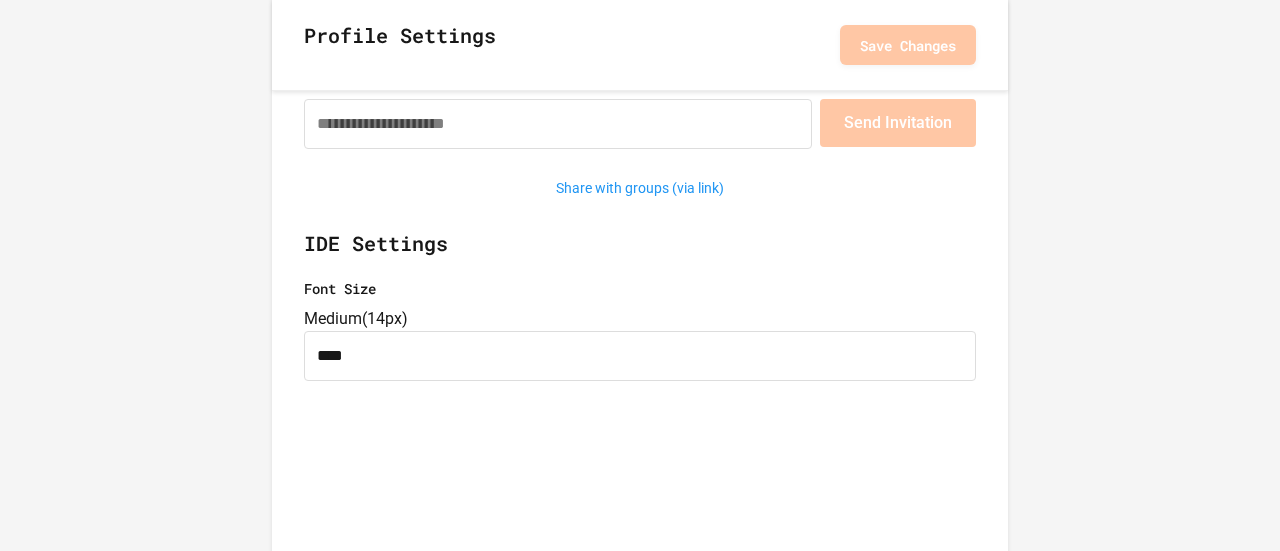 click on "We are updating our servers at 7PM EST on [DATE]. JuiceMind should continue to work as expected, but if you experience any issues, please chat with us. Settings Profile Settings Save Changes Name Refer a Teacher Show details  Invite teachers from the following subjects to benefit from our AI grading platform: AP Computer Science A AP Computer Science Principles AP World History AP US History AP Human Geography AP English Literature AP English Language AP English Literature AP Environmental Science Our AI grading technology helps teachers save time grading assignments while providing detailed feedback to students. We use past AP exams and rubrics to grade your students' work. Invite by Email   Recommended This is the fastest way to invite teachers!   We'll send a personalized invitation directly to their inbox with instructions on how to get started using our AI grading platform. Send Invitation Share with groups (via link) IDE Settings Font Size Medium  ( [NUMBER]px ) **** ​ * Word Wrap Dracula 9 1" at bounding box center [640, -80] 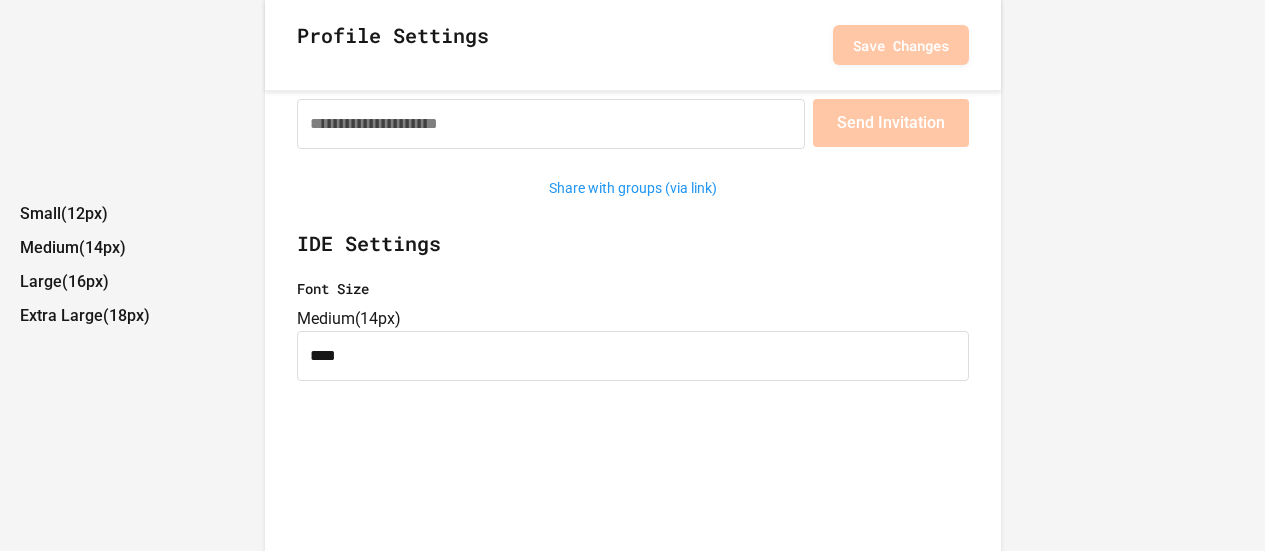 click on "Small  ( 12px )" at bounding box center [642, 214] 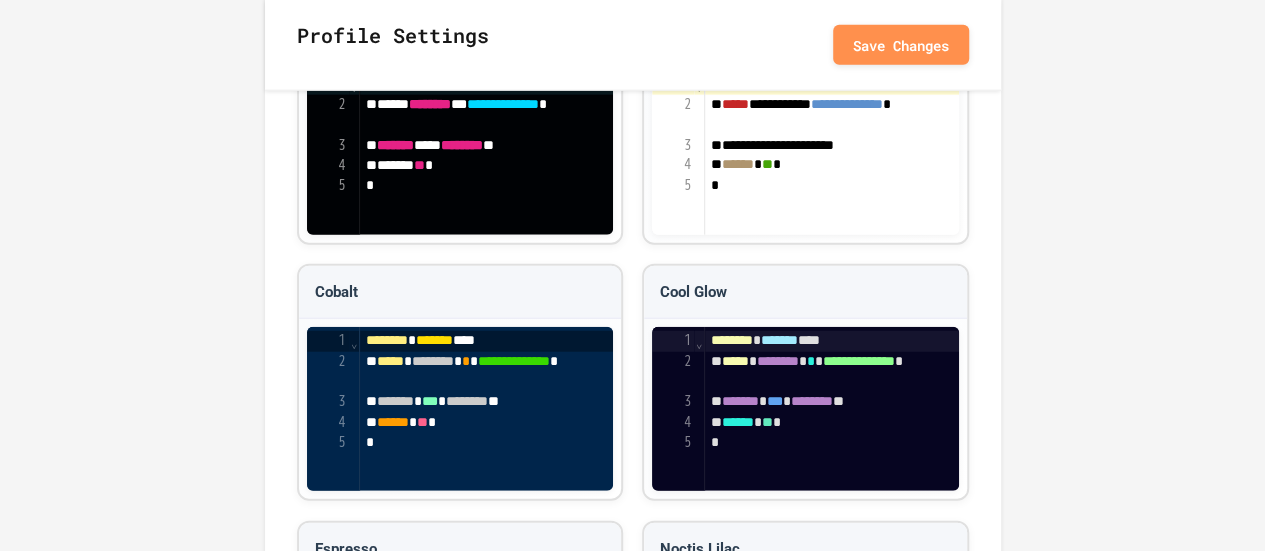 scroll, scrollTop: 2526, scrollLeft: 0, axis: vertical 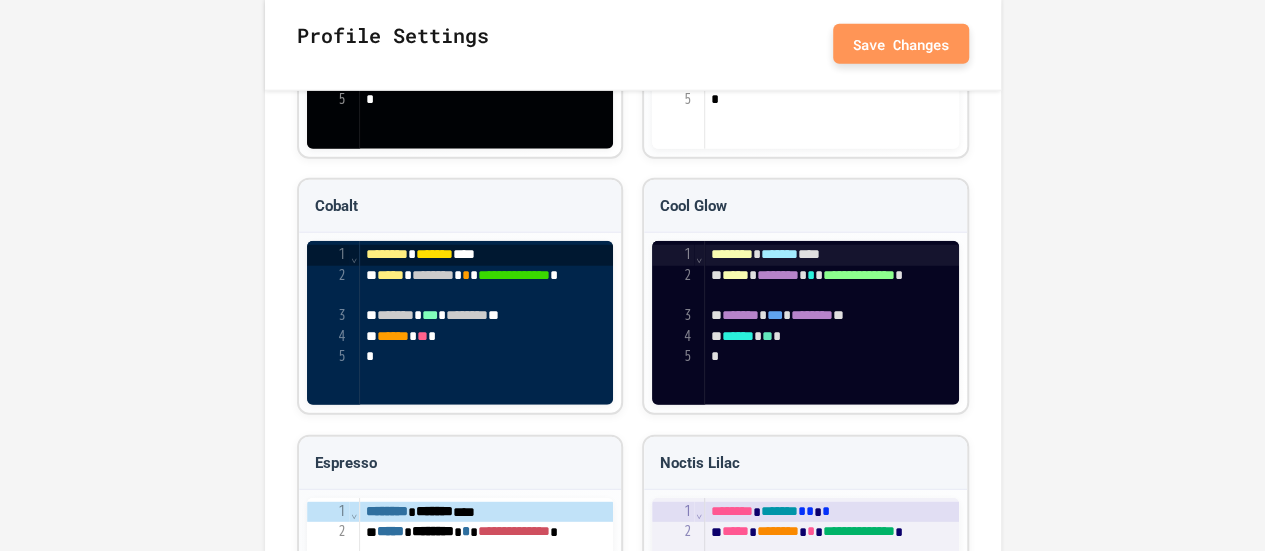 click on "Save Changes" at bounding box center [901, 44] 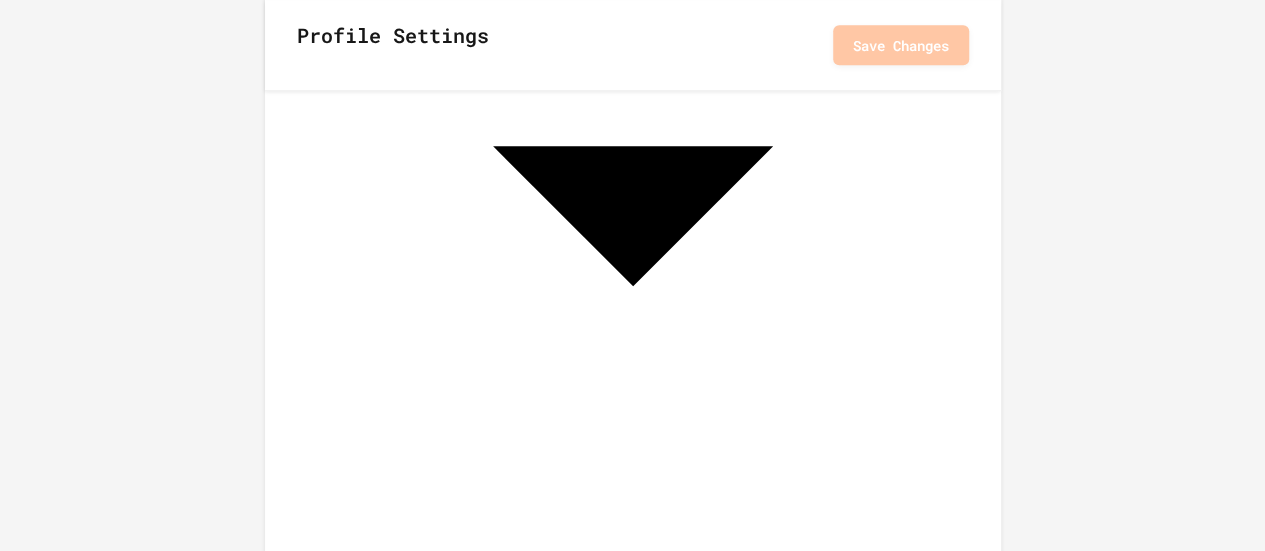 scroll, scrollTop: 871, scrollLeft: 0, axis: vertical 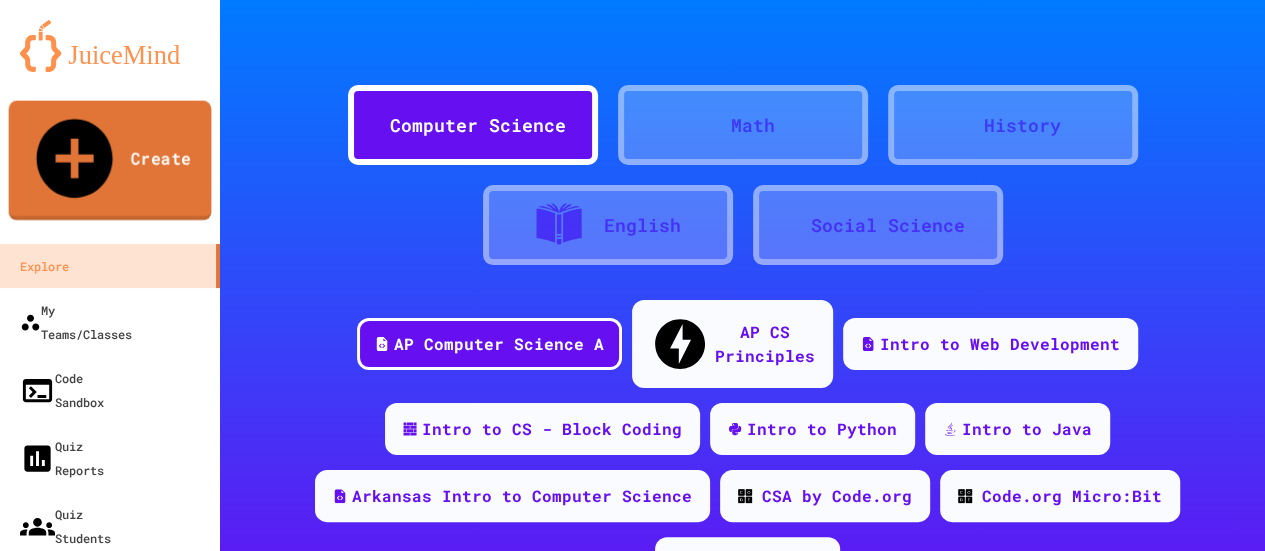 click on "Create" at bounding box center (110, 161) 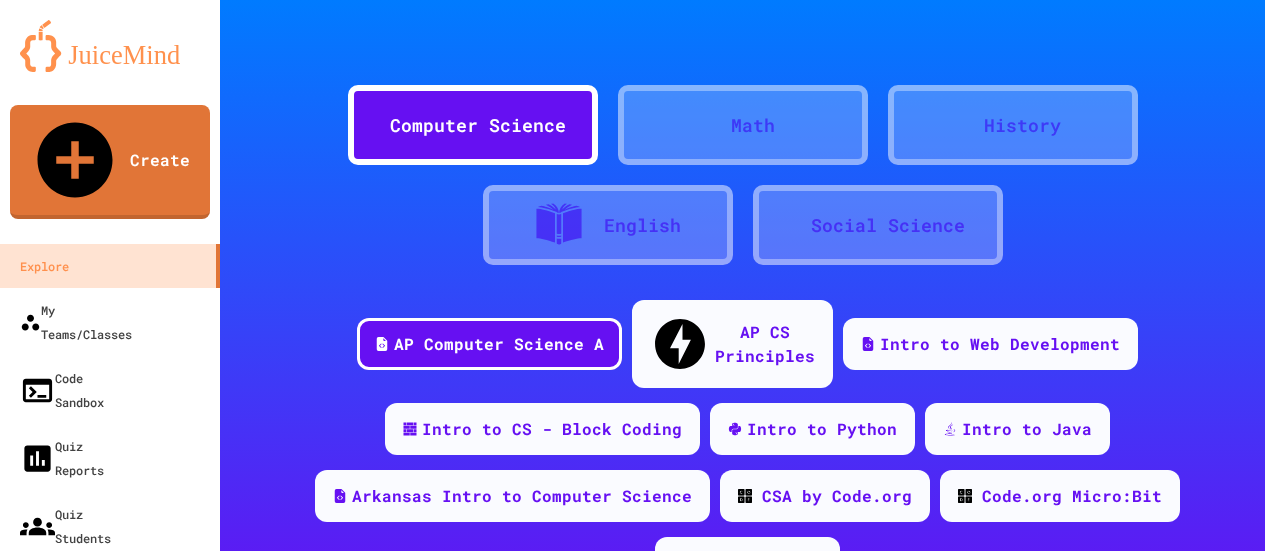 scroll, scrollTop: 250, scrollLeft: 0, axis: vertical 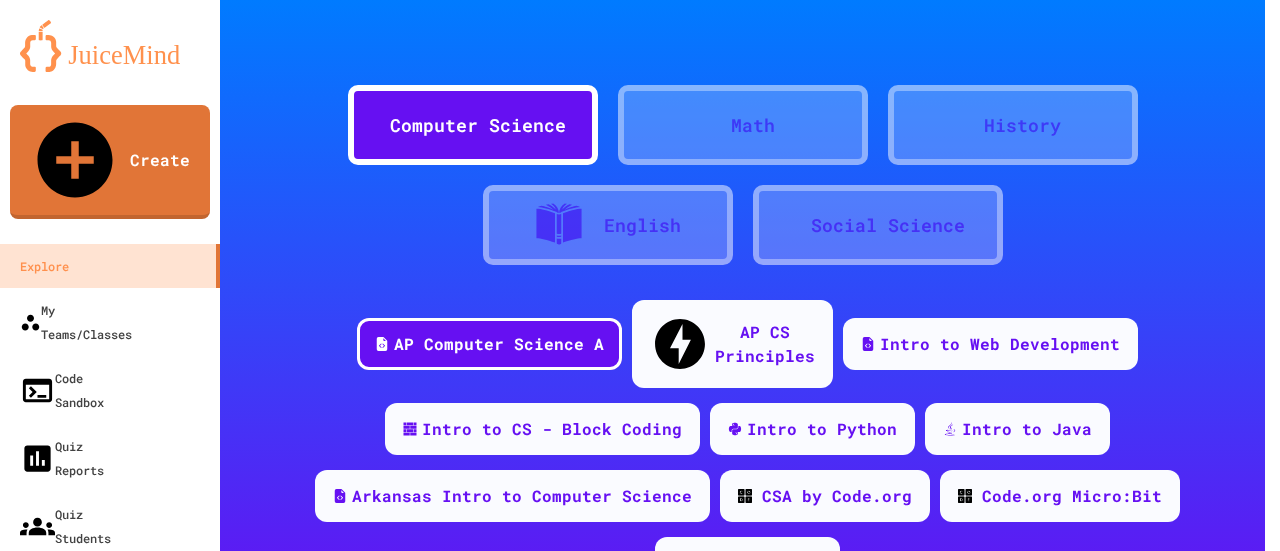 click on "Quiz" at bounding box center (308, 658) 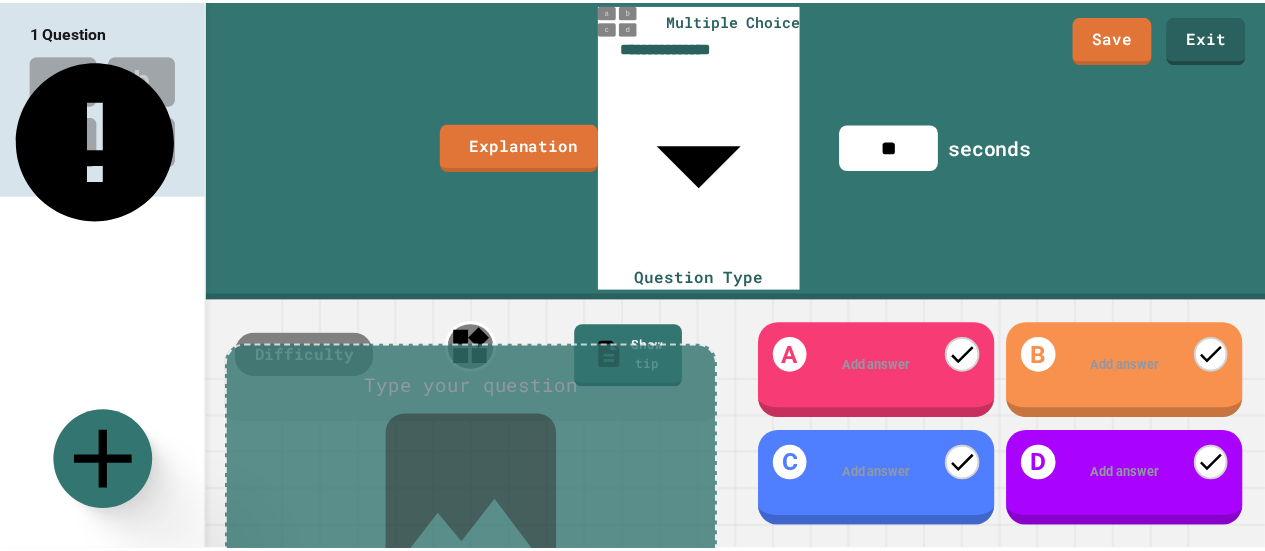 scroll, scrollTop: 8, scrollLeft: 0, axis: vertical 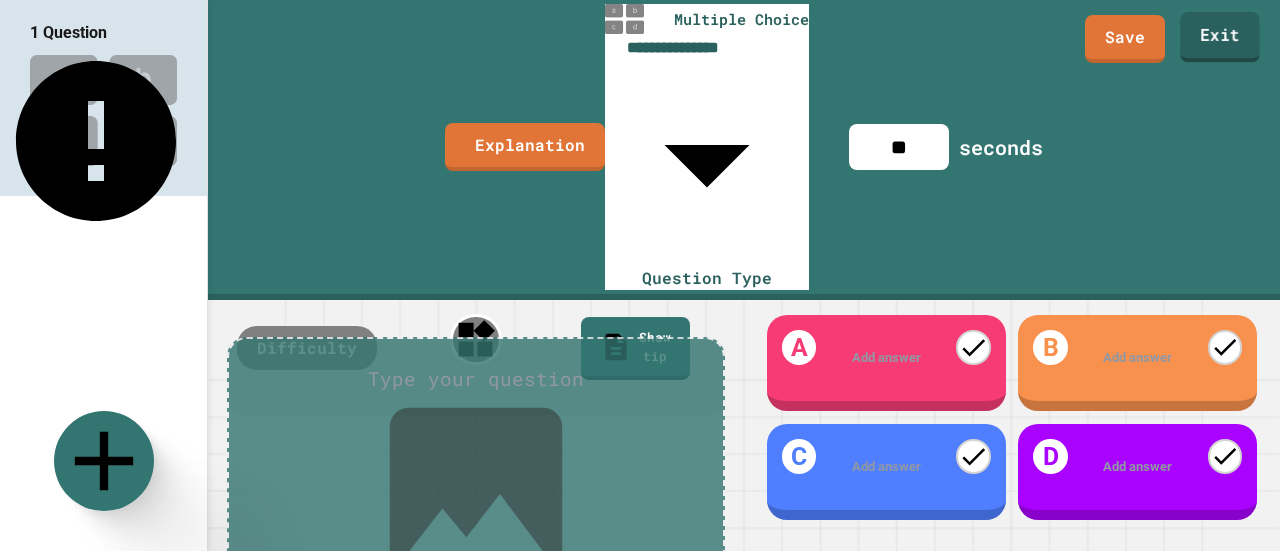 click on "Exit" at bounding box center (1220, 37) 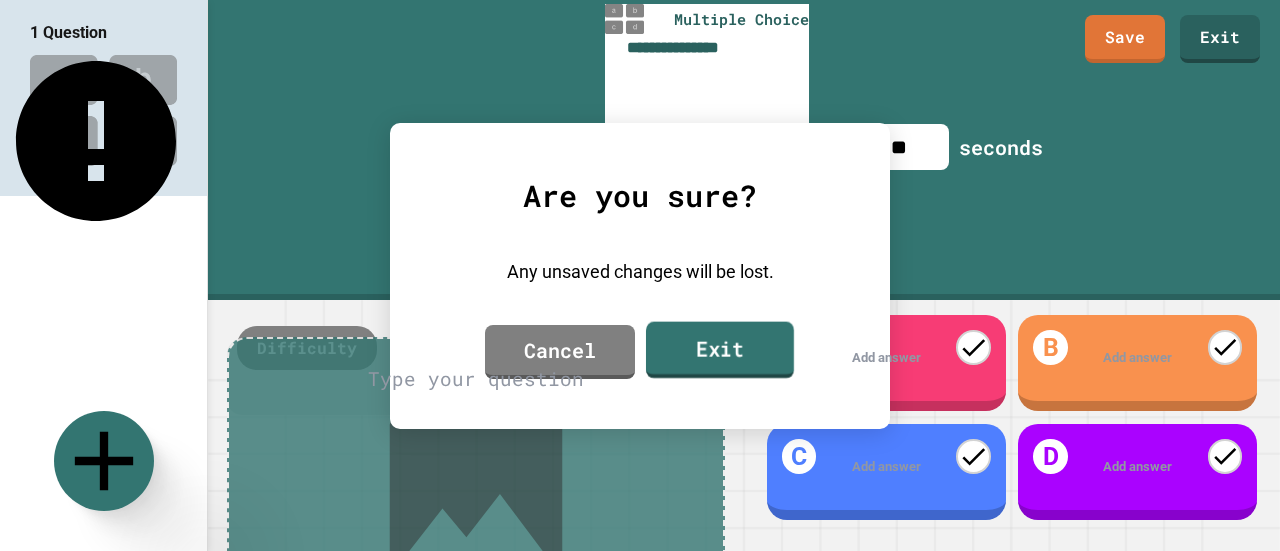 click on "Exit" at bounding box center (720, 349) 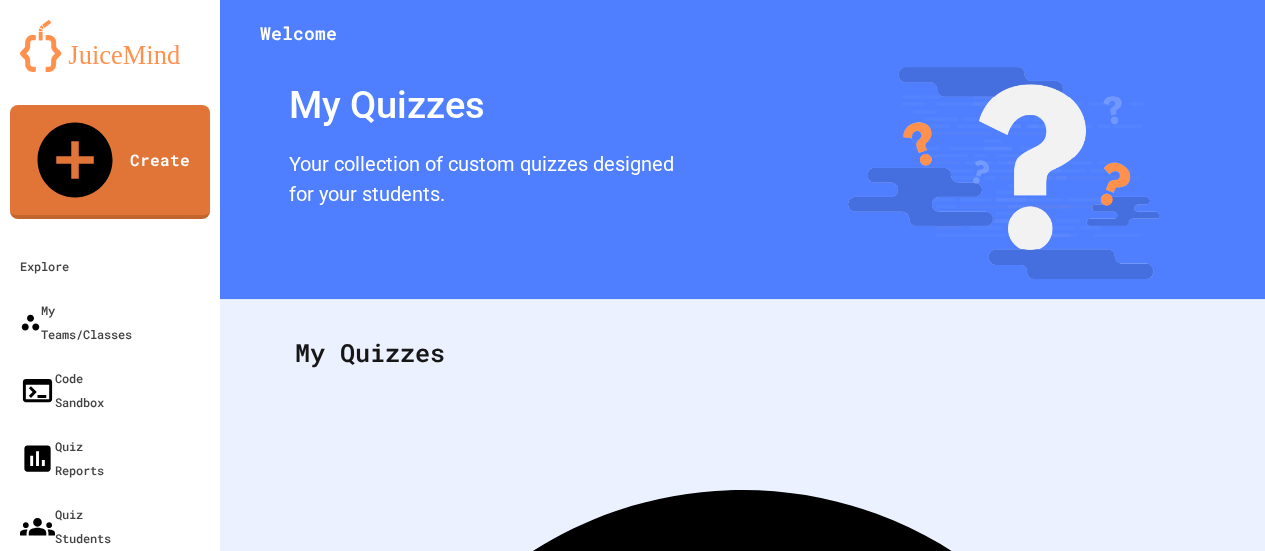 scroll, scrollTop: 207, scrollLeft: 0, axis: vertical 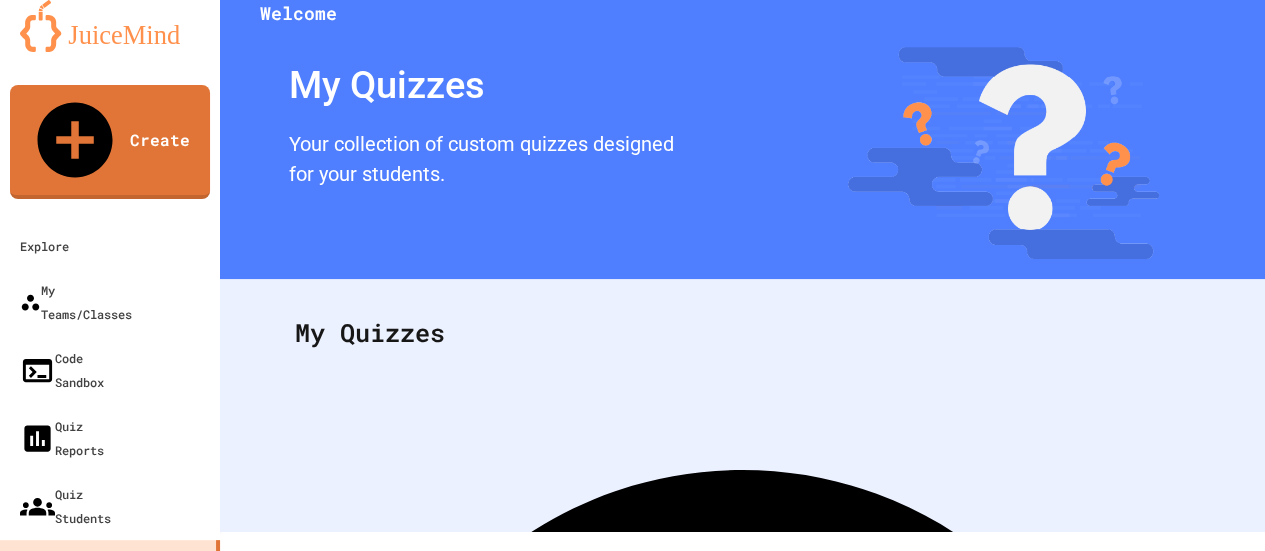 click on "Upgrade" at bounding box center [77, 756] 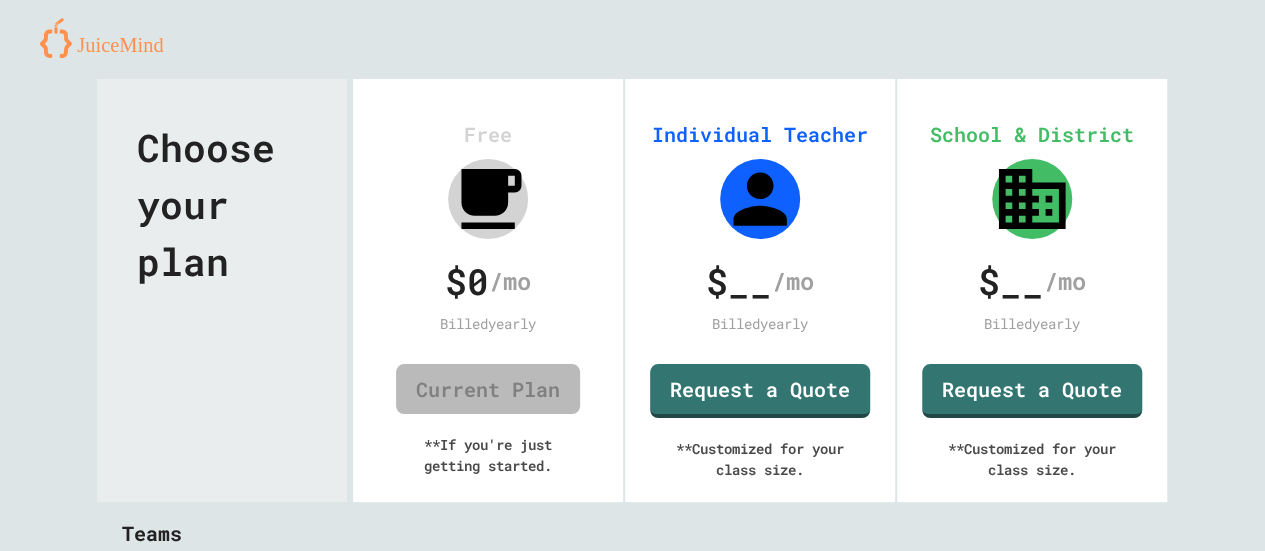 scroll, scrollTop: 0, scrollLeft: 0, axis: both 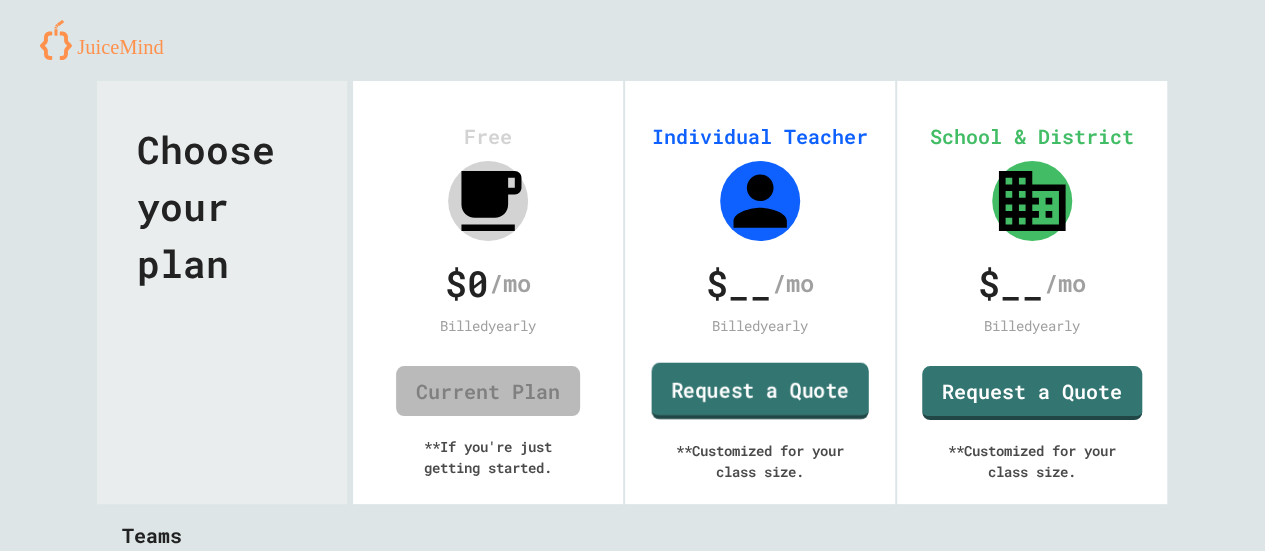 click on "Request a Quote" at bounding box center [759, 391] 